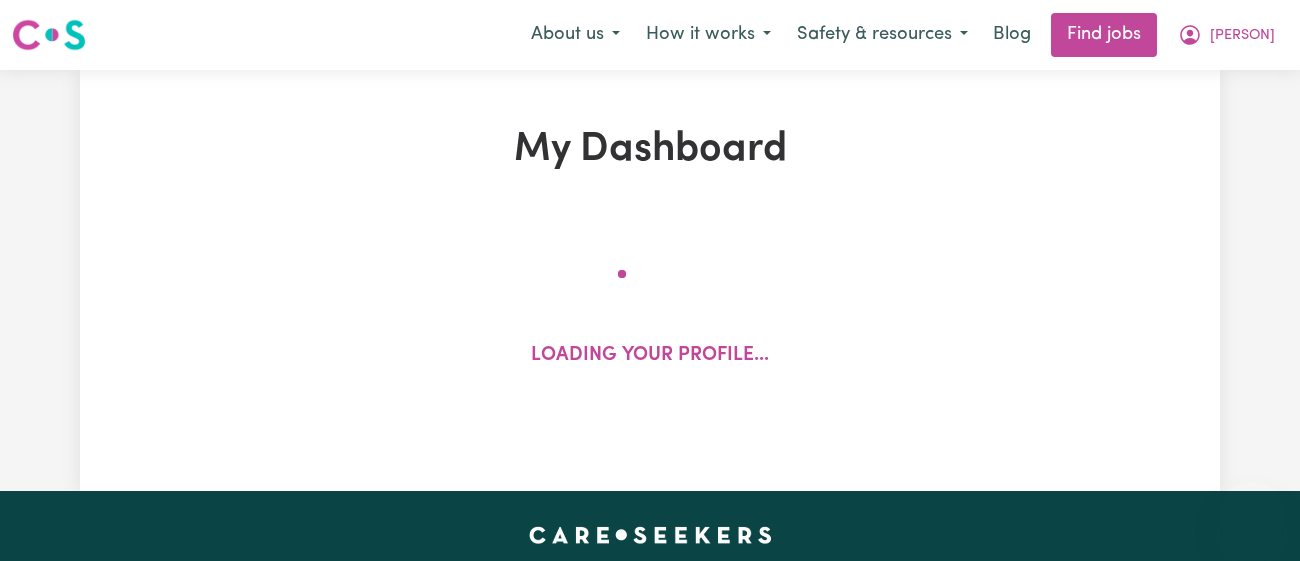 scroll, scrollTop: 0, scrollLeft: 0, axis: both 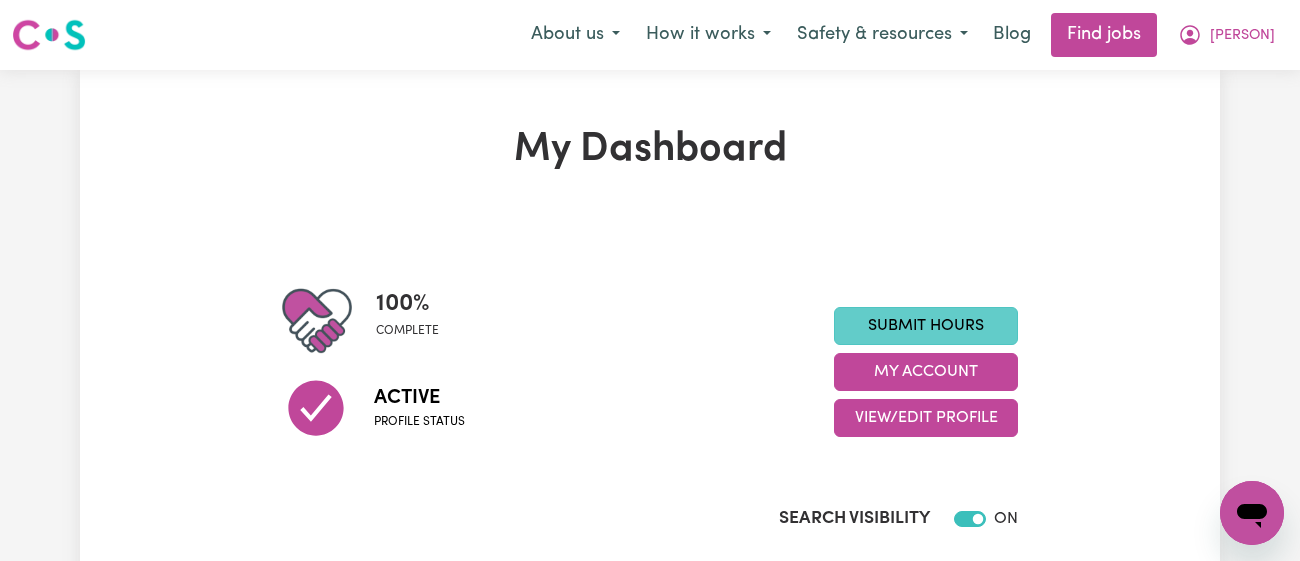click on "Submit Hours" at bounding box center (926, 326) 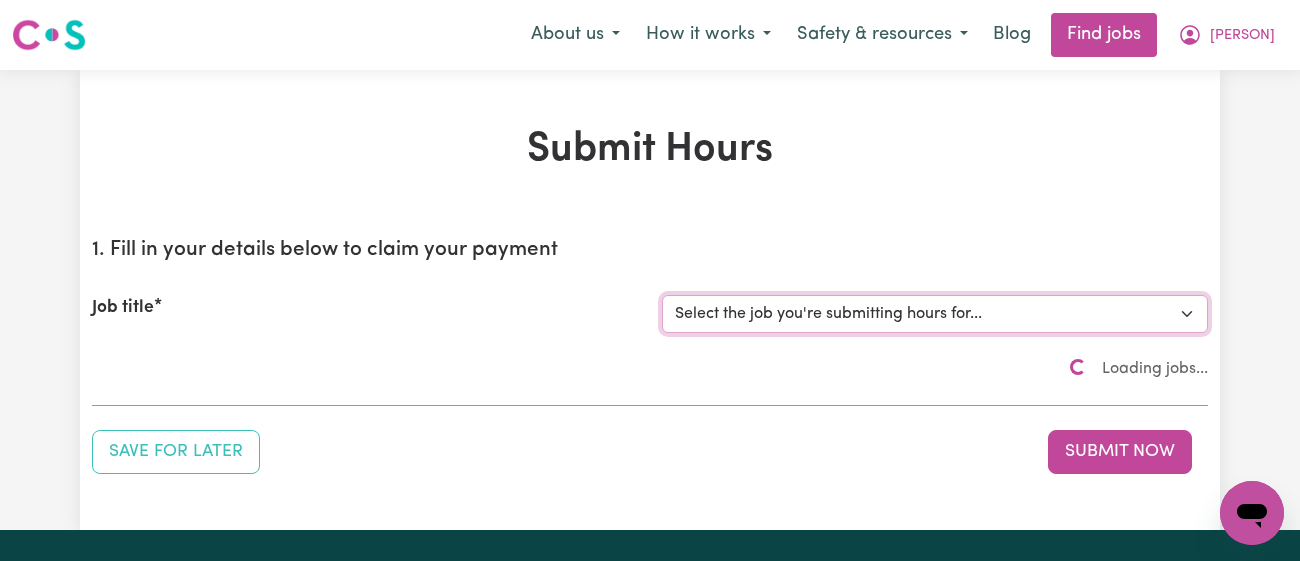 click on "Select the job you're submitting hours for..." at bounding box center (935, 314) 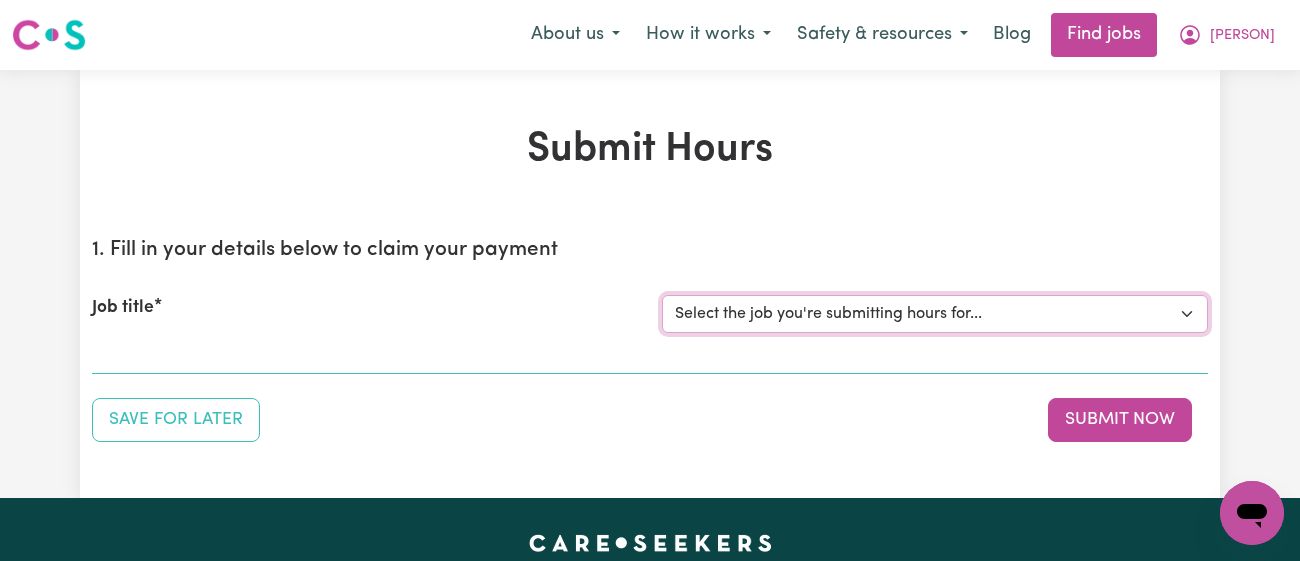 select on "11718" 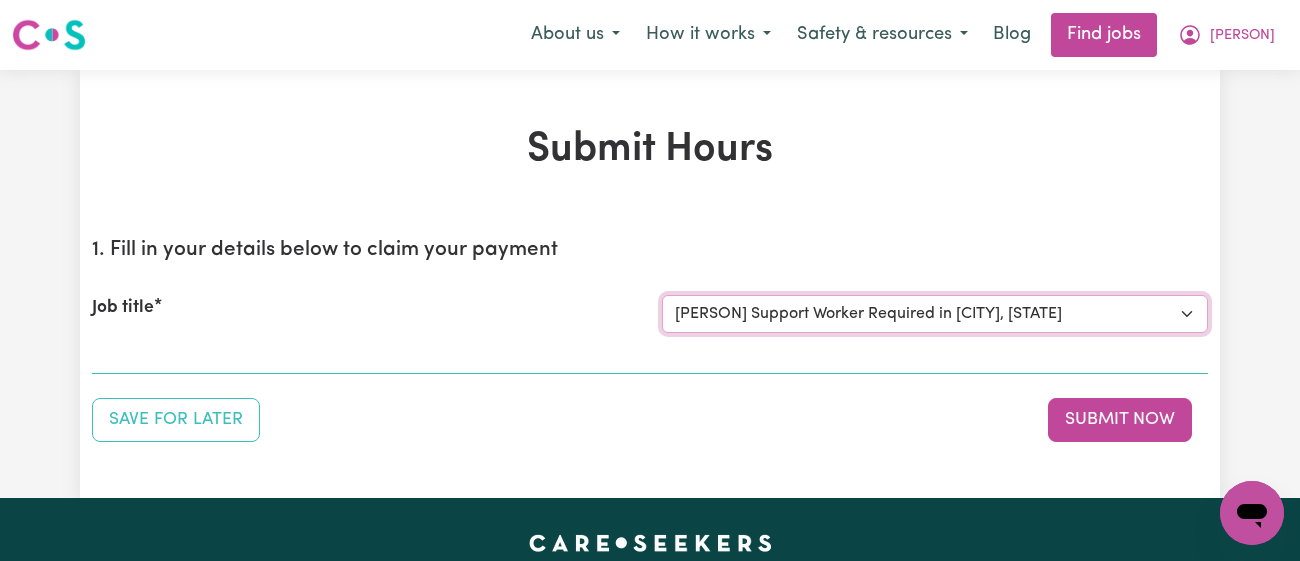 click on "Select the job you're submitting hours for... [PERSON] Male Support Worker Needed In [CITY], [STATE] [PERSON] Support Worker Required in [CITY], [STATE] [PERSON] Support Worker Required in [CITY], [STATE] [PERSON] Support worker required in [CITY], [STATE] for Domestic Assistance [PERSON] Weekend Care worker needed at [CITY], [STATE] for Personal Care, Domestic Assistance and Social Companionship [PERSON] NDIS#[NUMBER] URGENT Support Worker Needed Personal Care And Hoist/Transfers Ongoing Mon to Sat - [CITY], [STATE]" at bounding box center [935, 314] 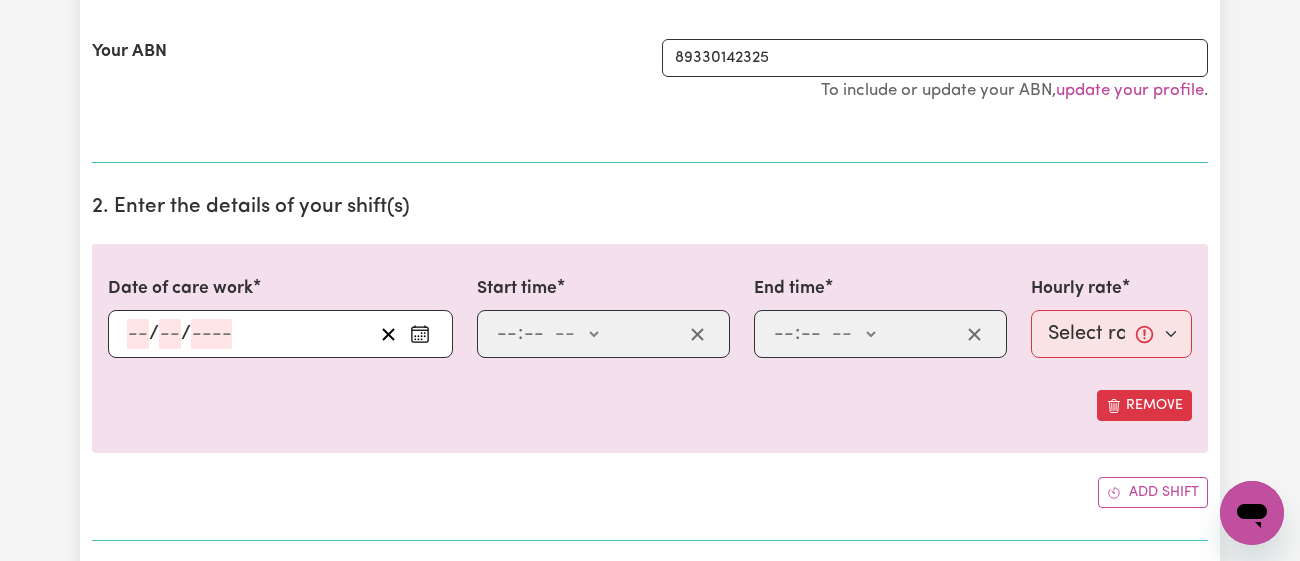 scroll, scrollTop: 546, scrollLeft: 0, axis: vertical 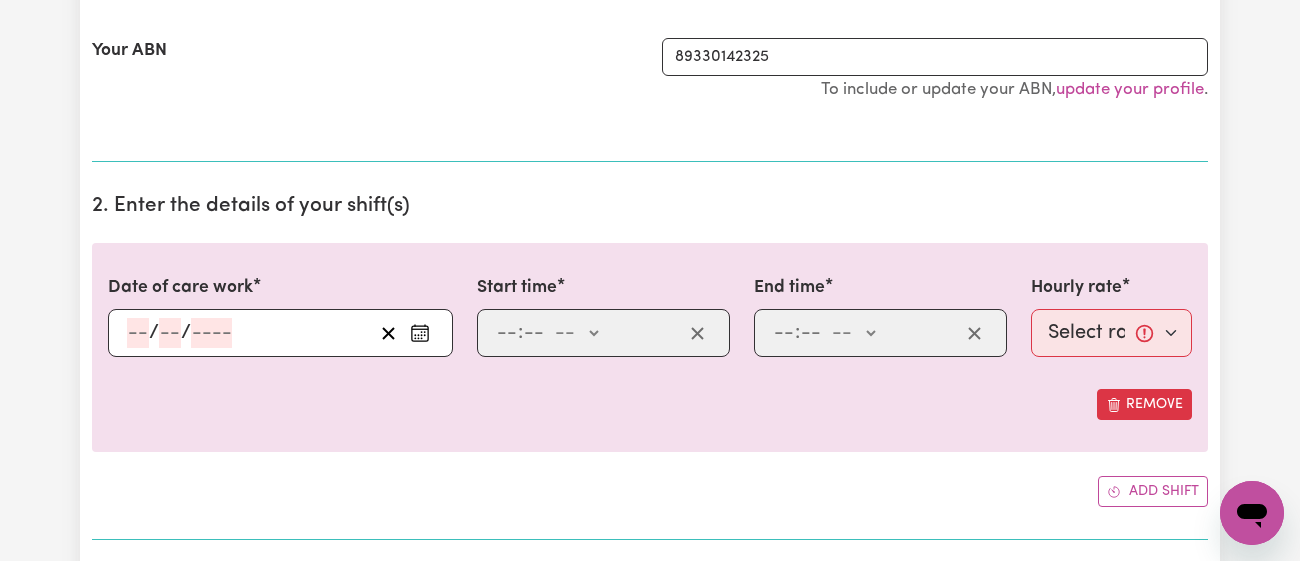 click at bounding box center [420, 333] 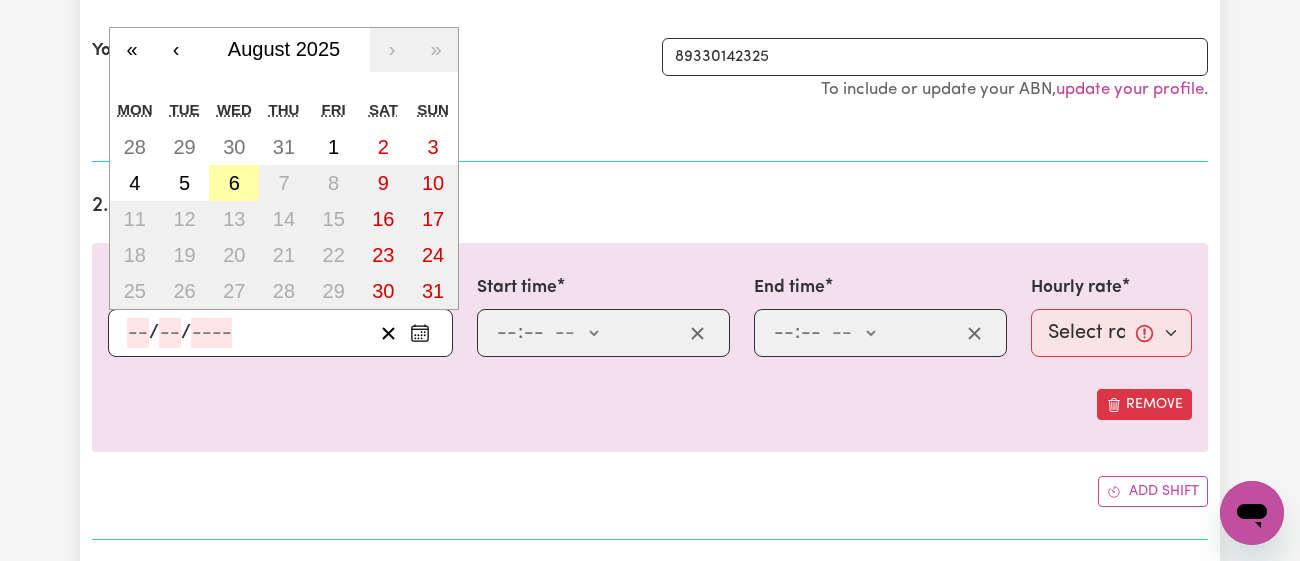 click on "6" at bounding box center [234, 183] 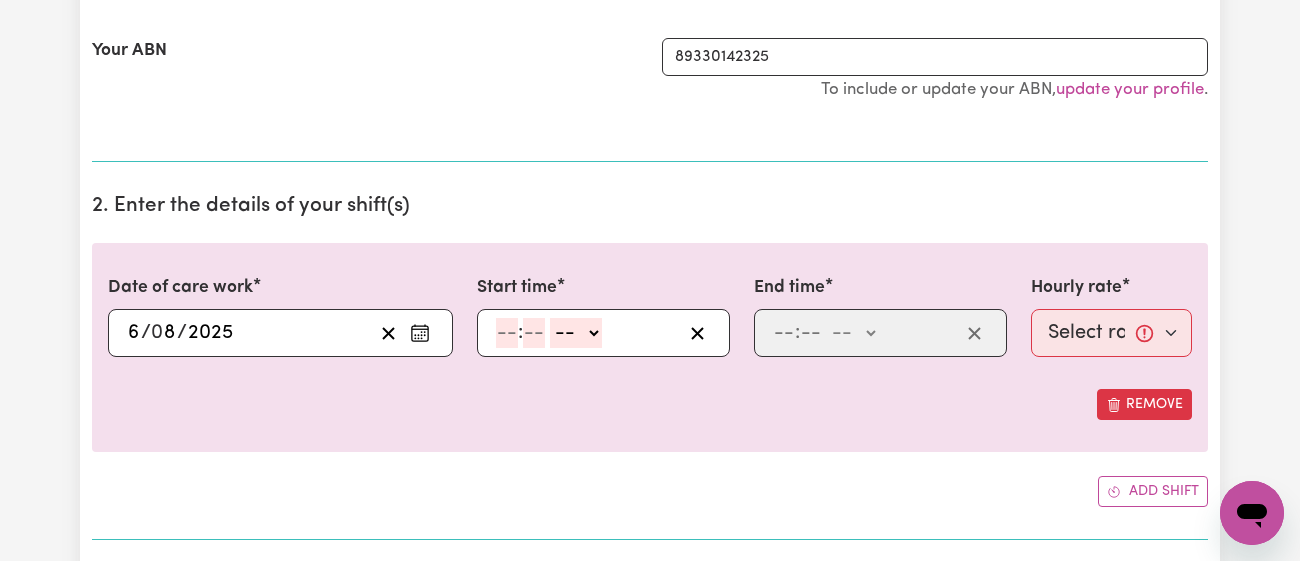 click 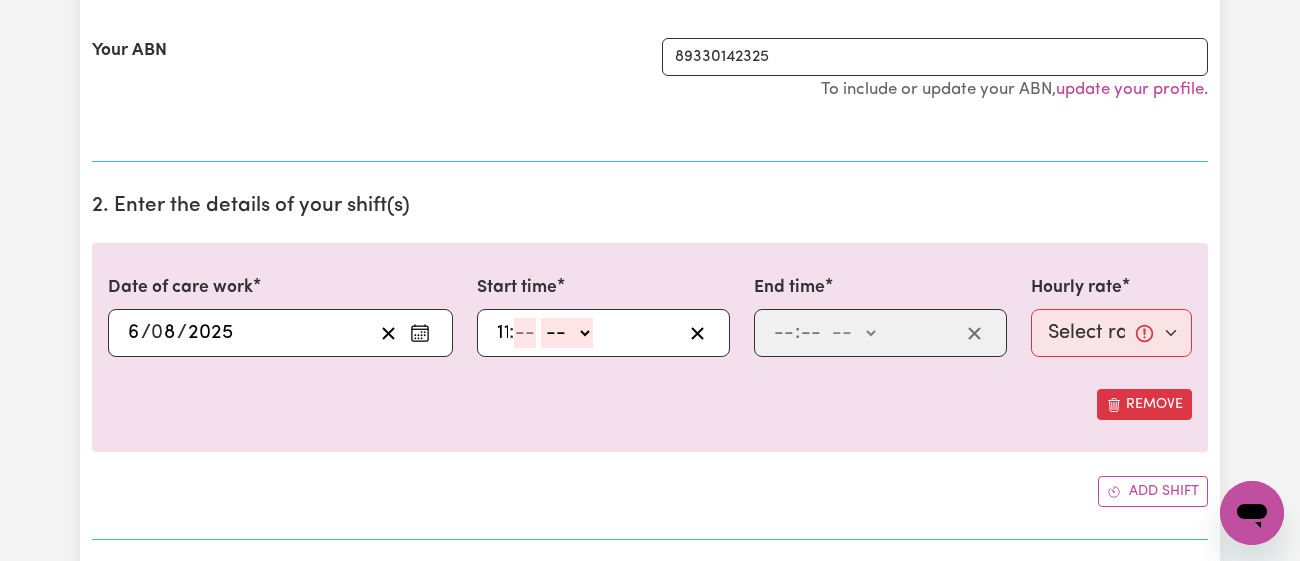 type on "11" 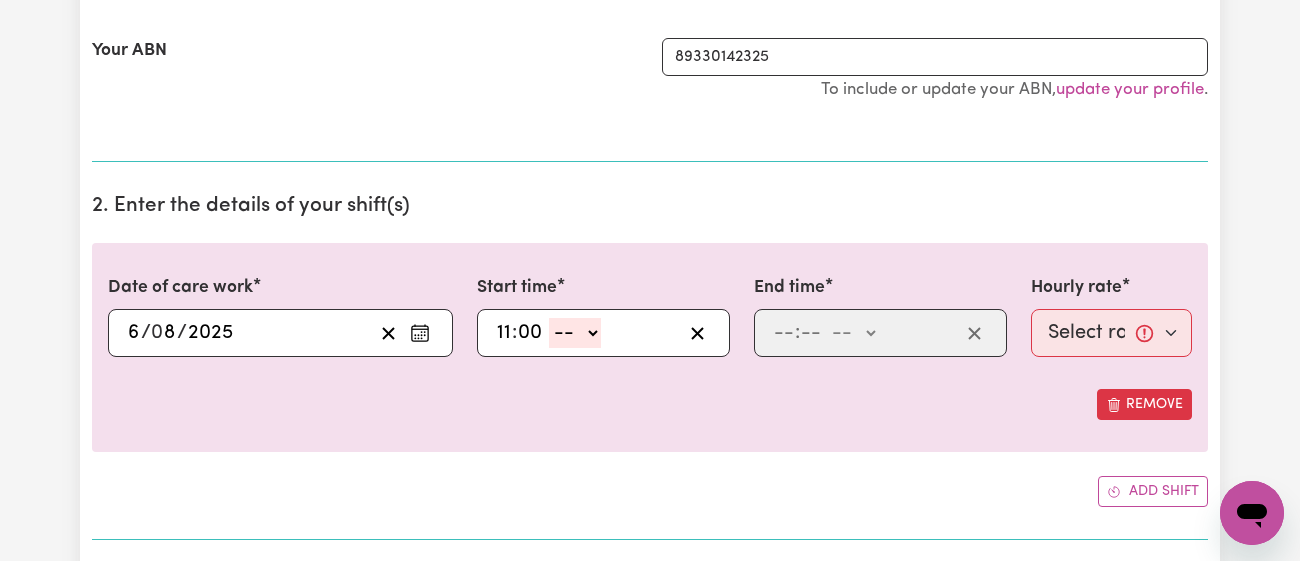 type on "00" 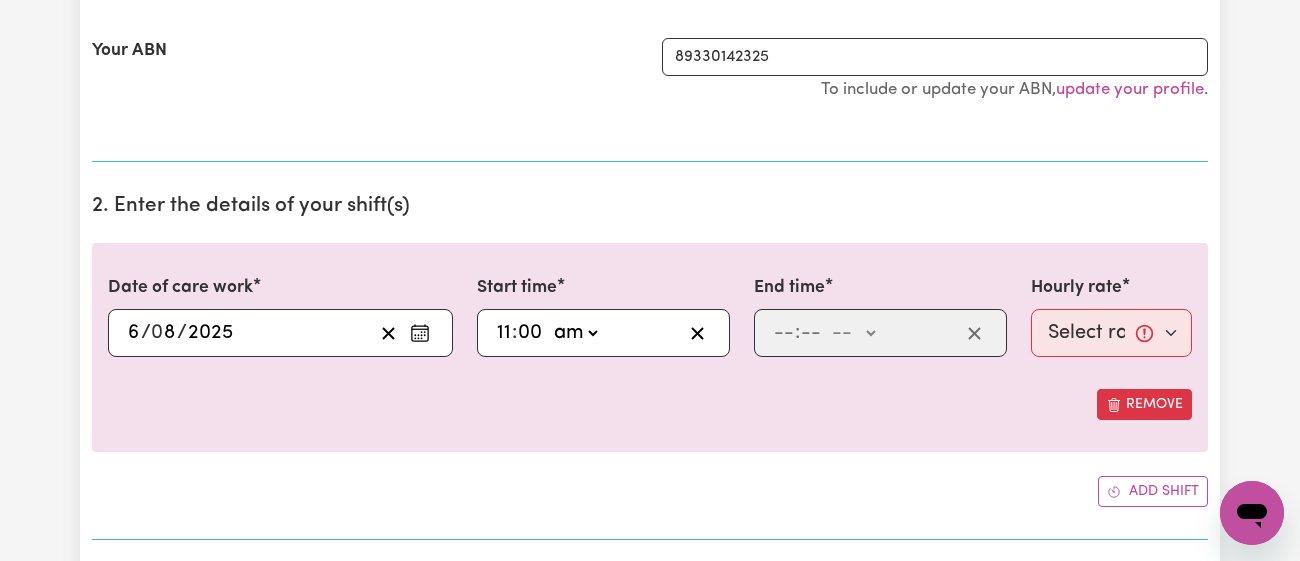click on "-- am pm" 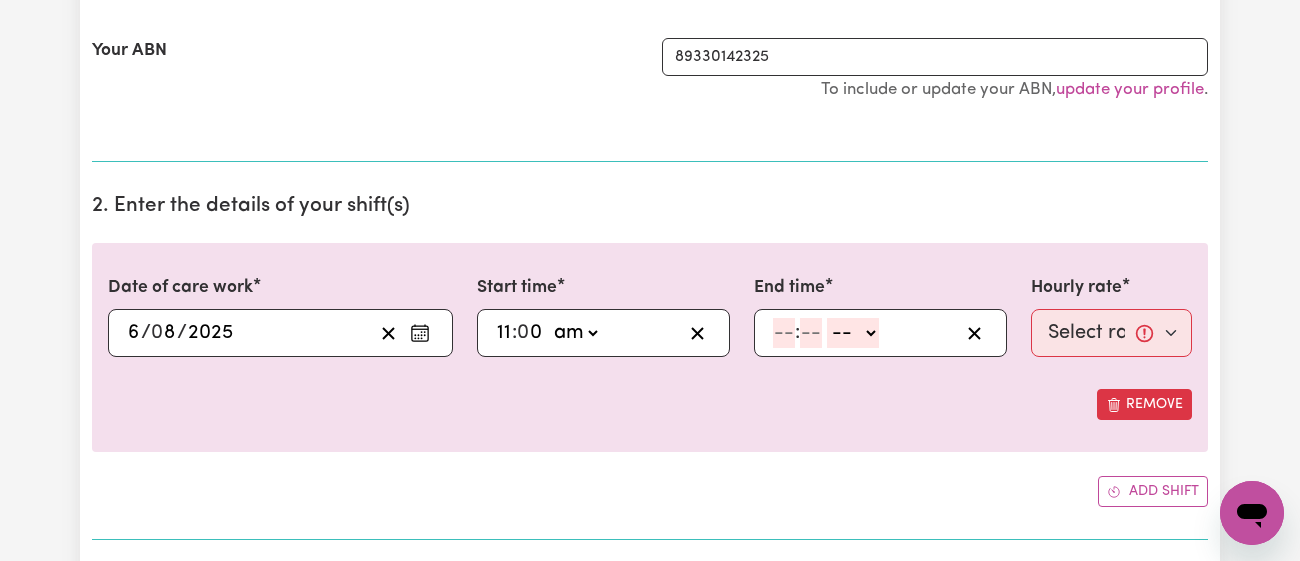 click 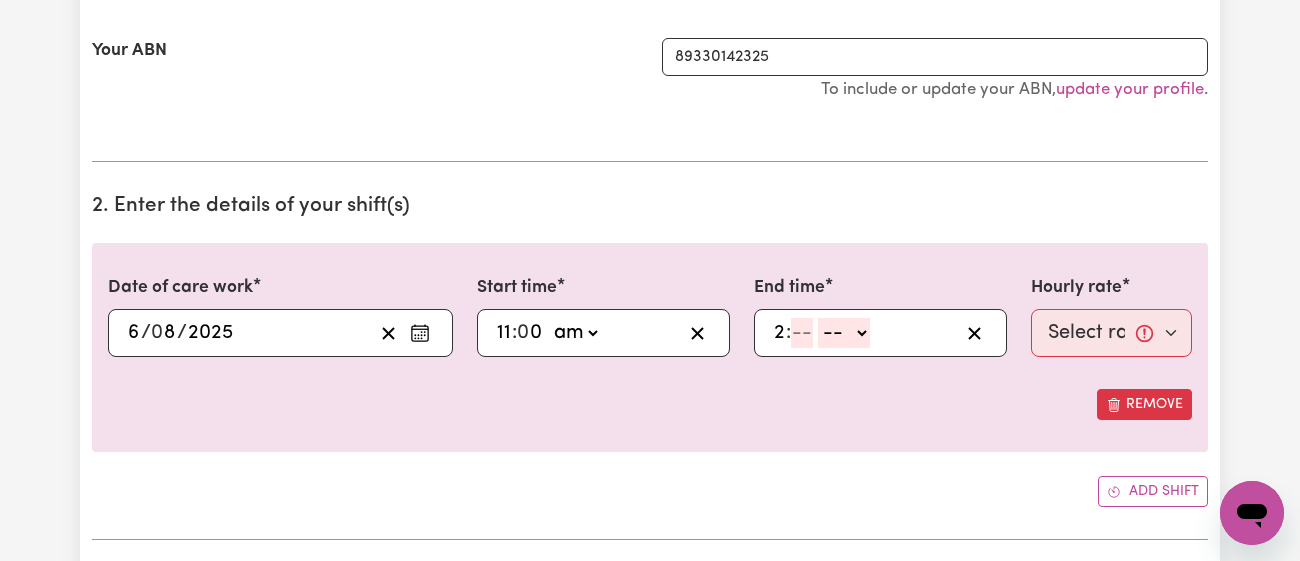 click on "2" 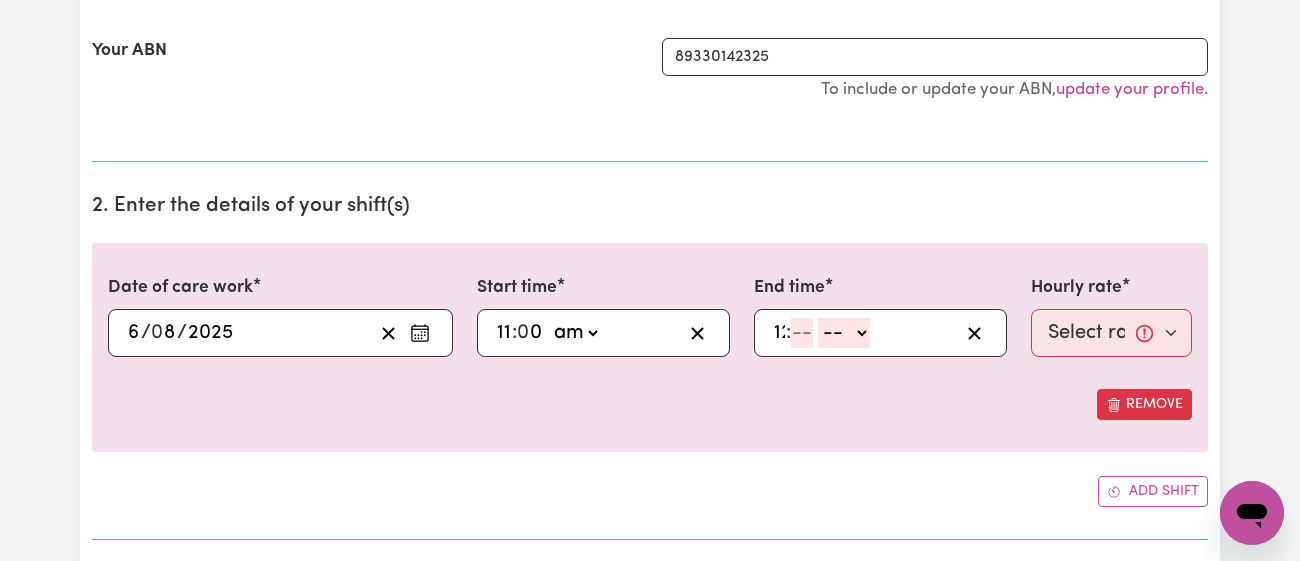 type on "12" 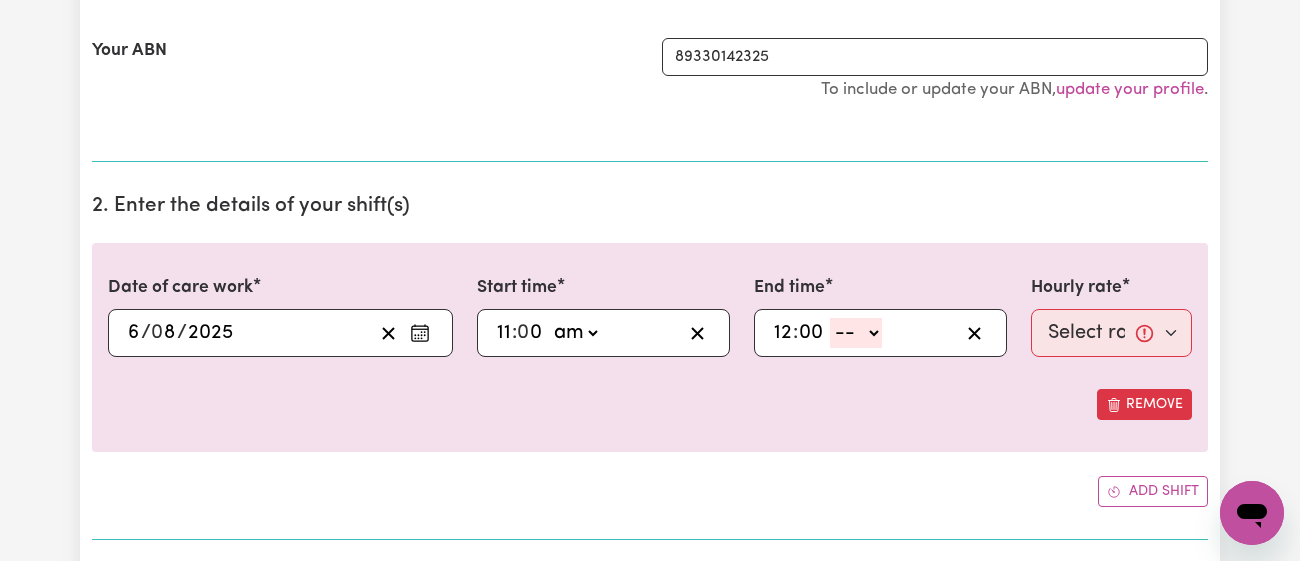 type on "00" 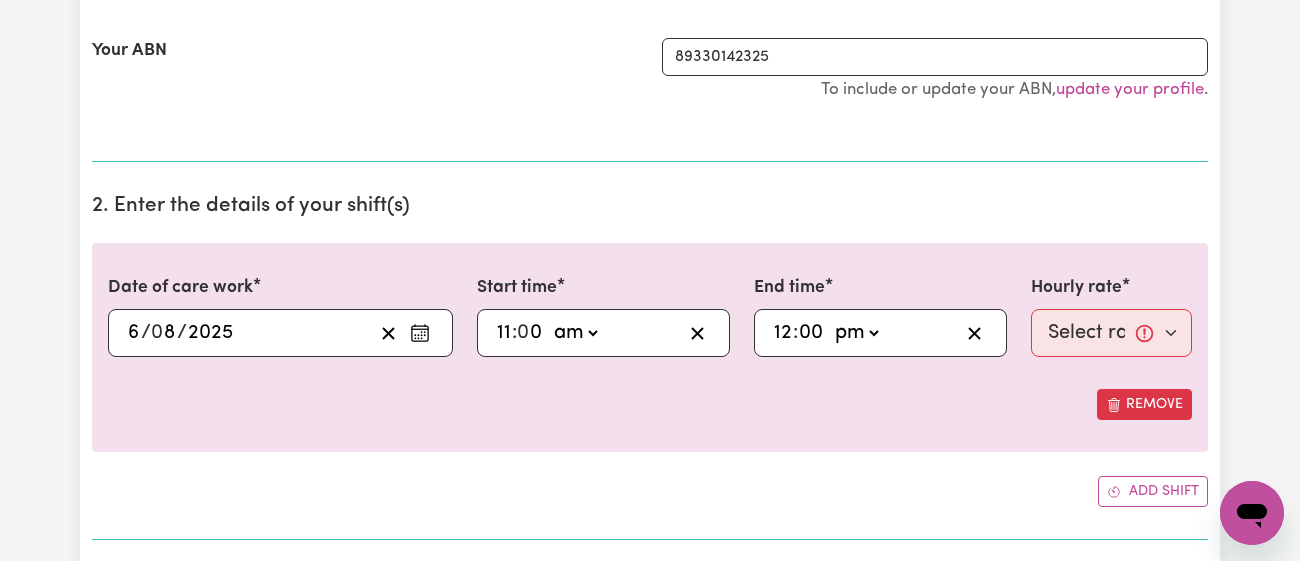 click on "-- am pm" 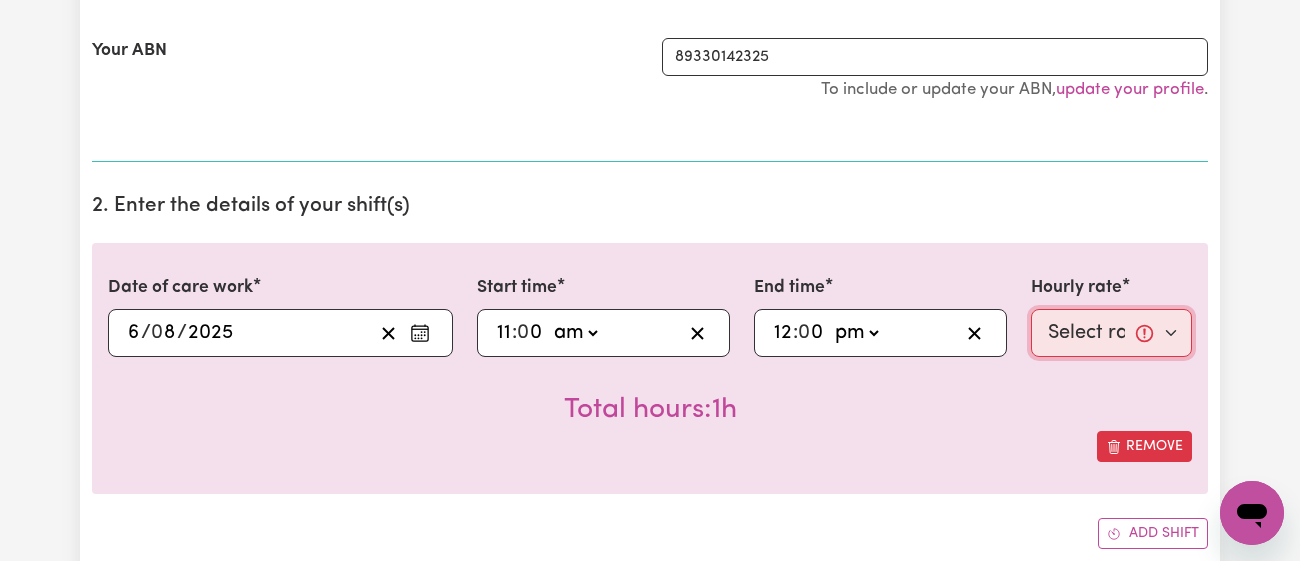 click on "Select rate... $43.00 (Weekday) $72.00 (Public Holiday)" at bounding box center (1111, 333) 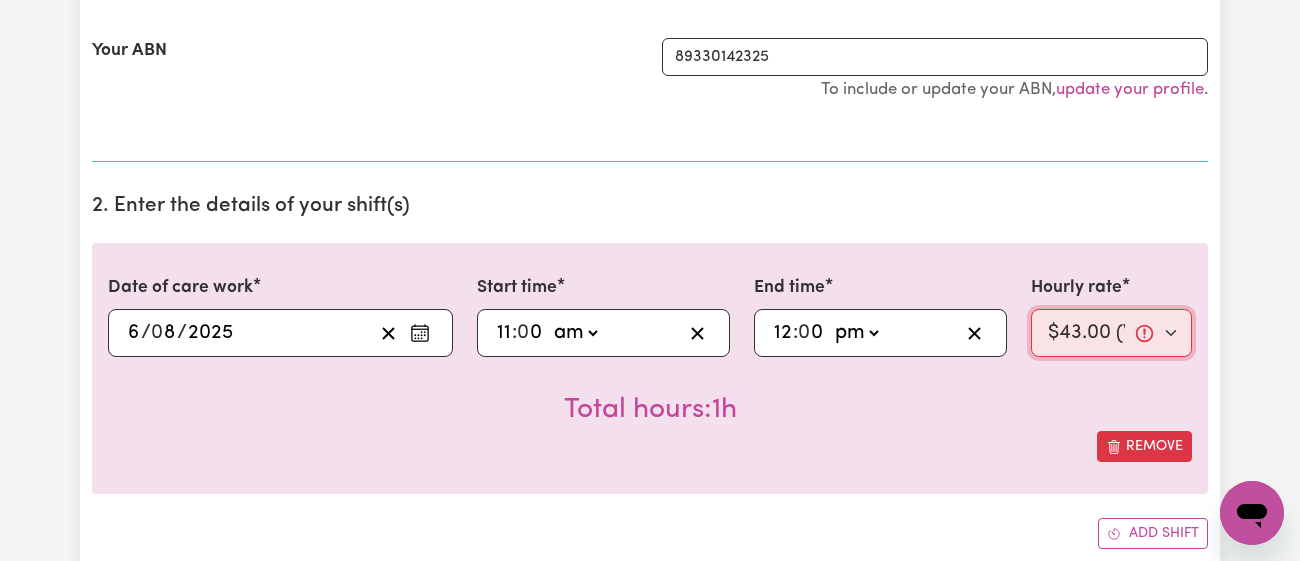 click on "Select rate... $43.00 (Weekday) $72.00 (Public Holiday)" at bounding box center [1111, 333] 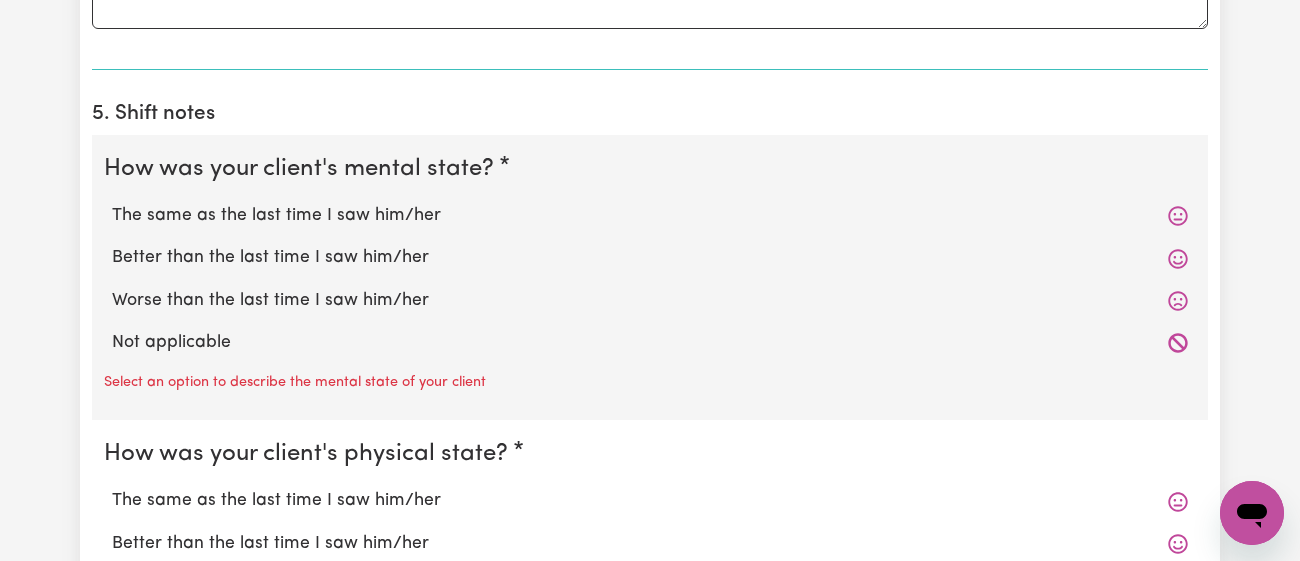 scroll, scrollTop: 1571, scrollLeft: 0, axis: vertical 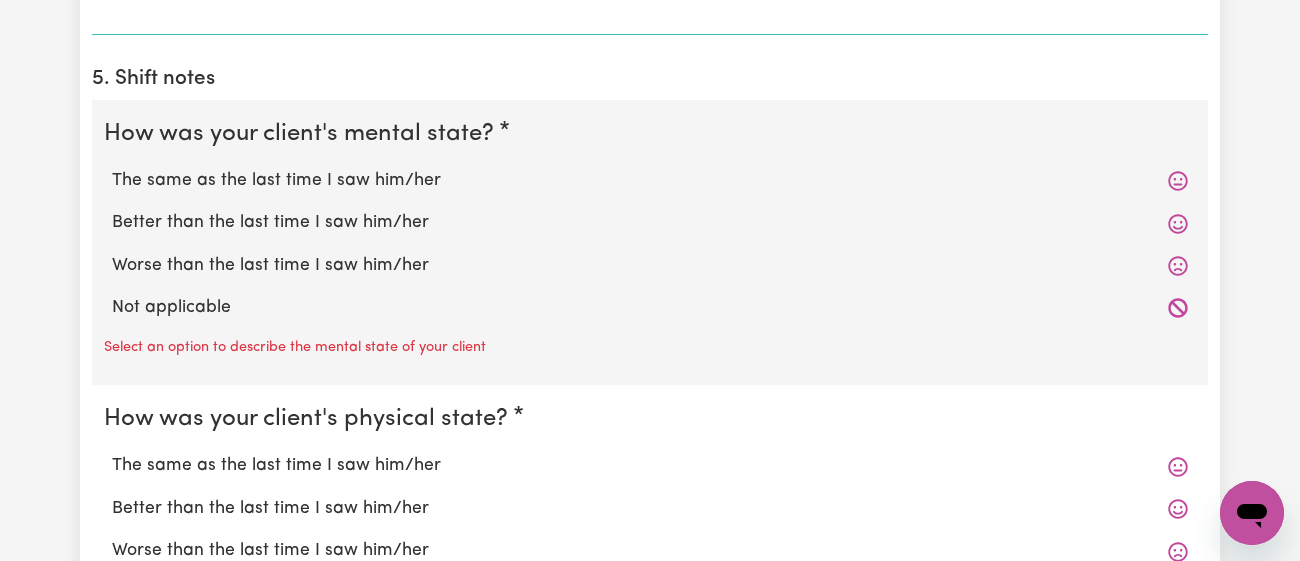 click on "The same as the last time I saw him/her" at bounding box center [650, 181] 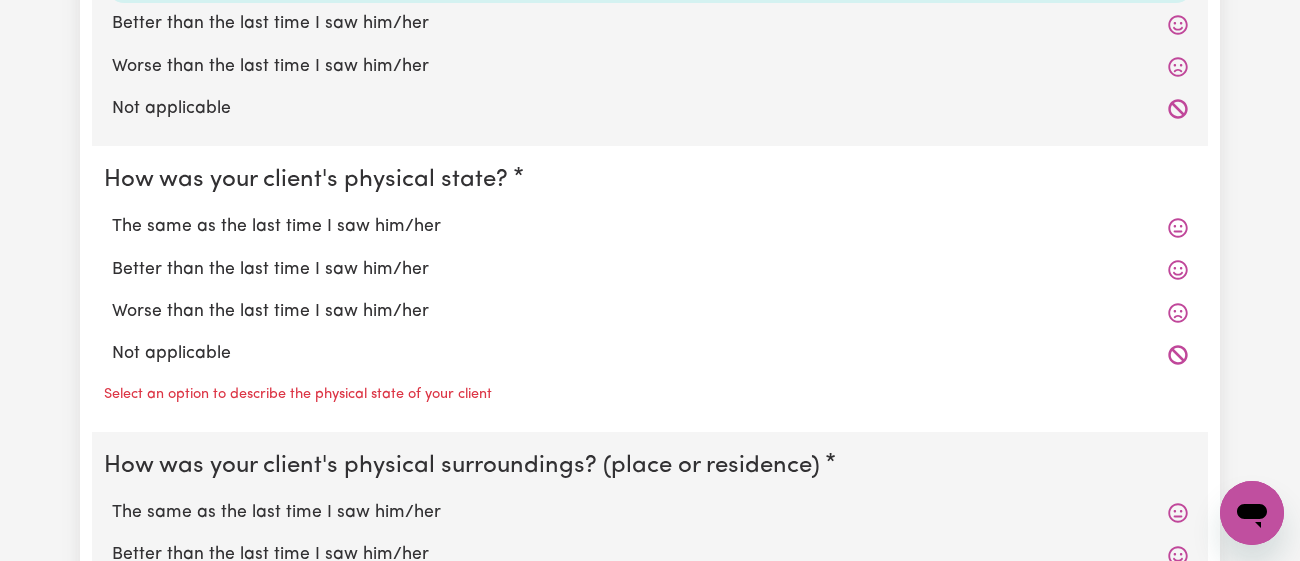 scroll, scrollTop: 1768, scrollLeft: 0, axis: vertical 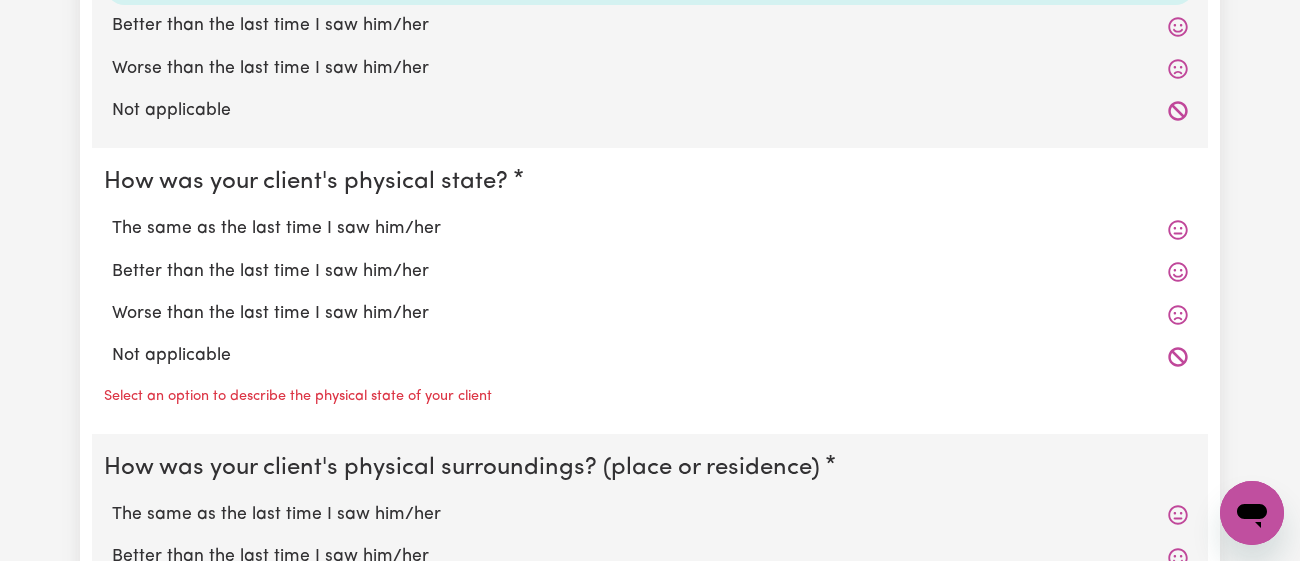 click on "Better than the last time I saw him/her" at bounding box center [650, 272] 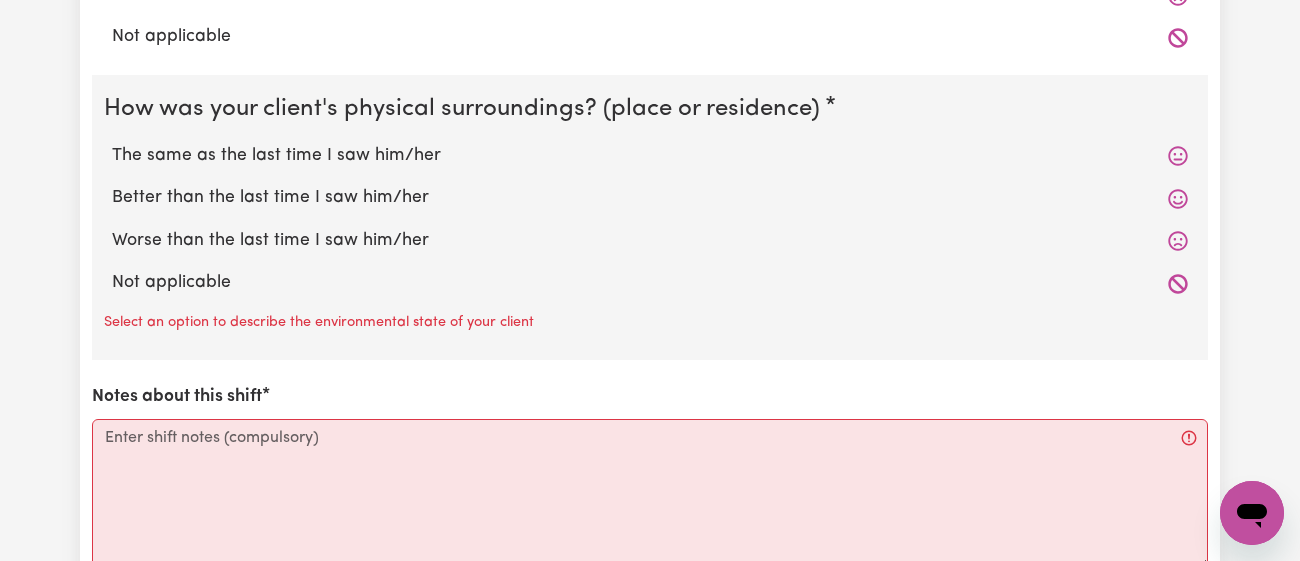 click on "Better than the last time I saw him/her" at bounding box center (650, 198) 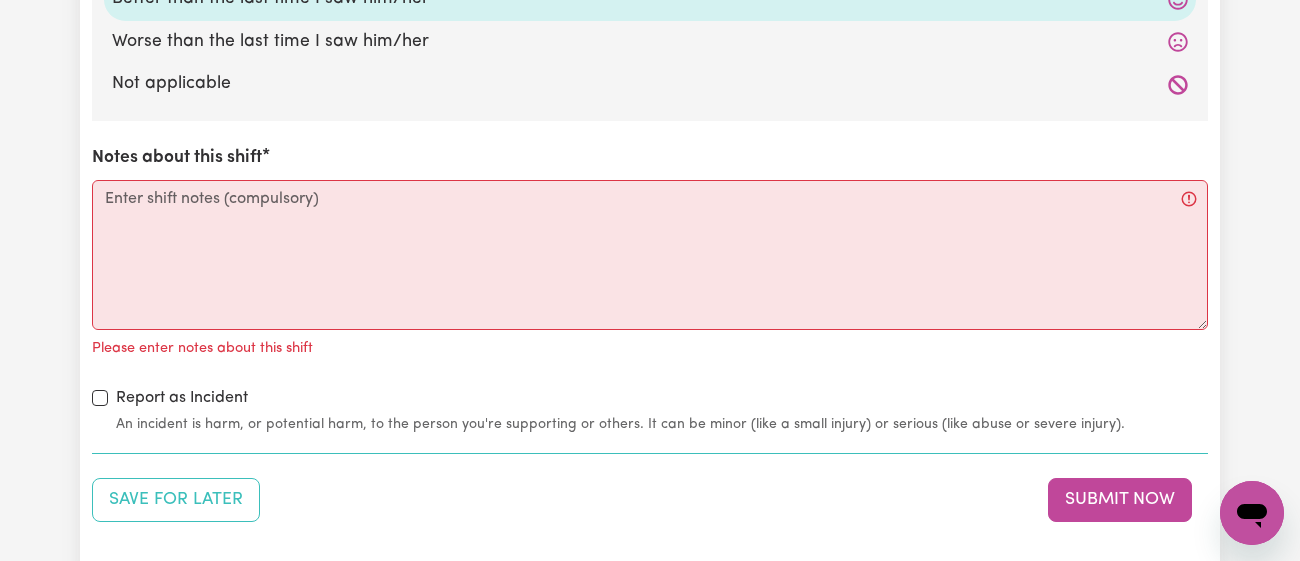 scroll, scrollTop: 2289, scrollLeft: 0, axis: vertical 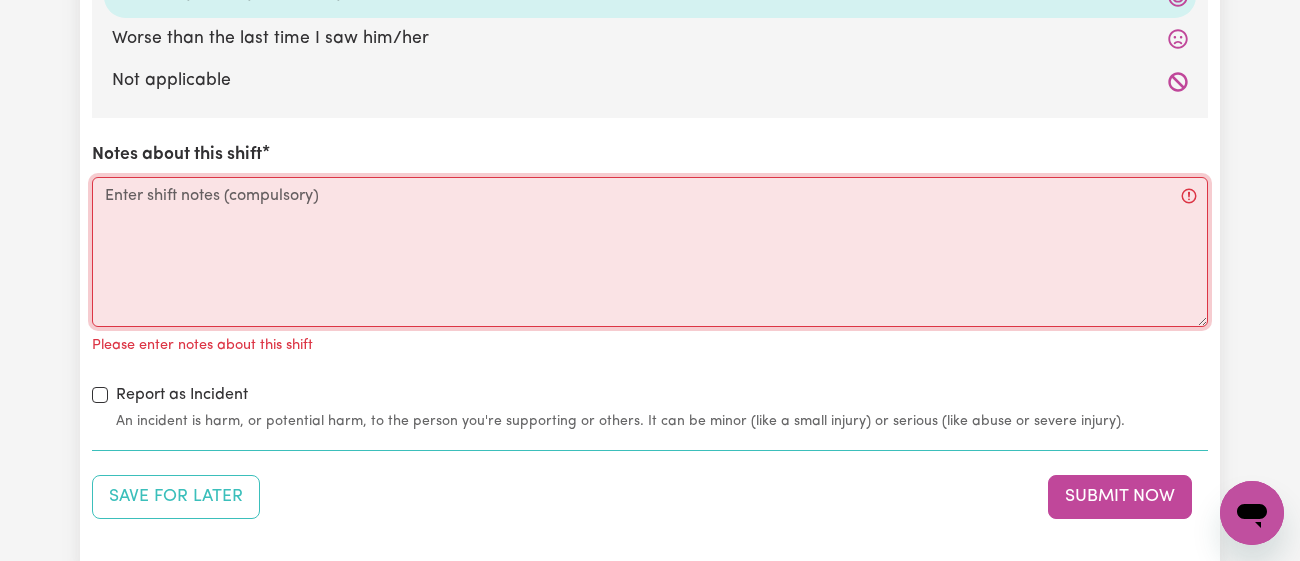 click on "Notes about this shift" at bounding box center (650, 252) 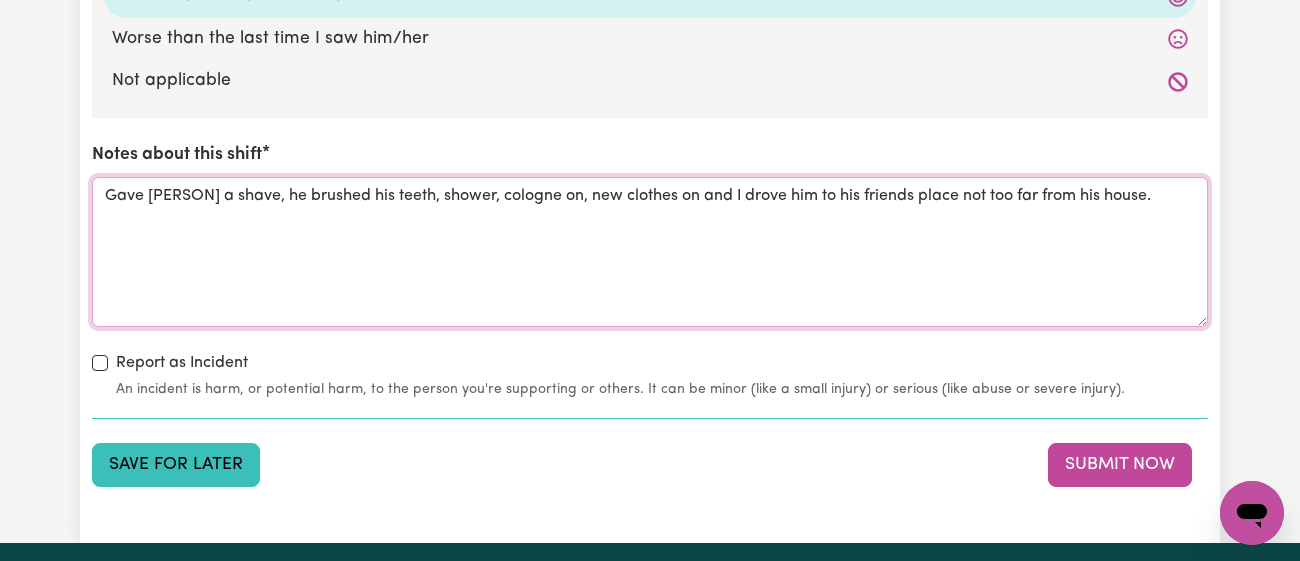 type on "Gave [PERSON] a shave, he brushed his teeth, shower, cologne on, new clothes on and I drove him to his friends place not too far from his house." 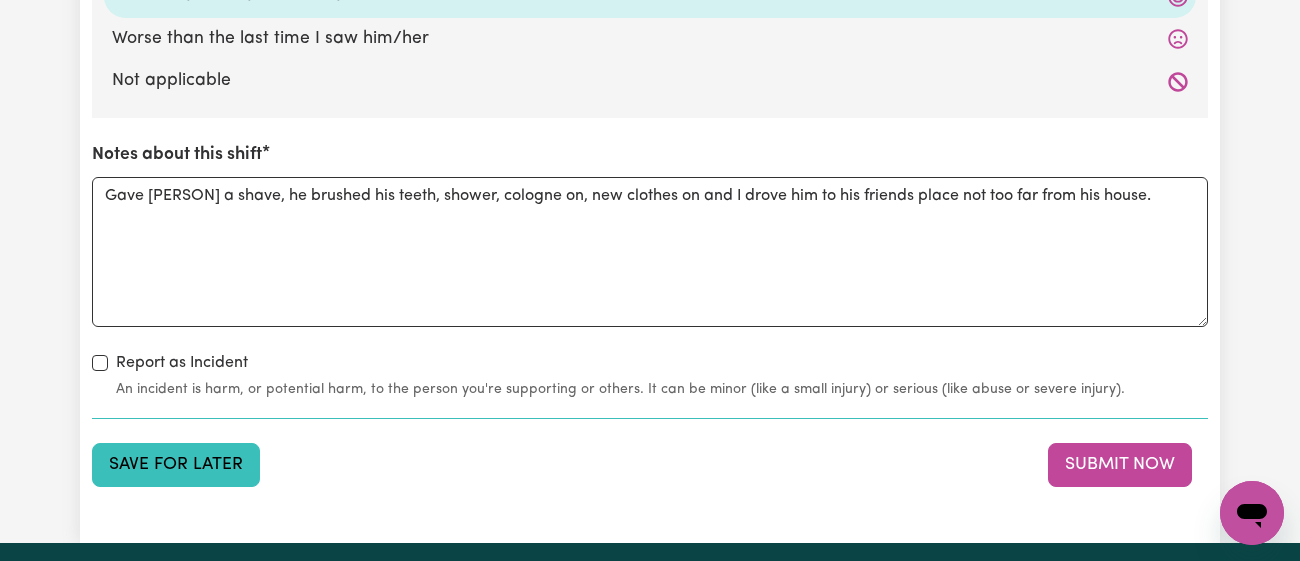 click on "Save for Later" at bounding box center (176, 465) 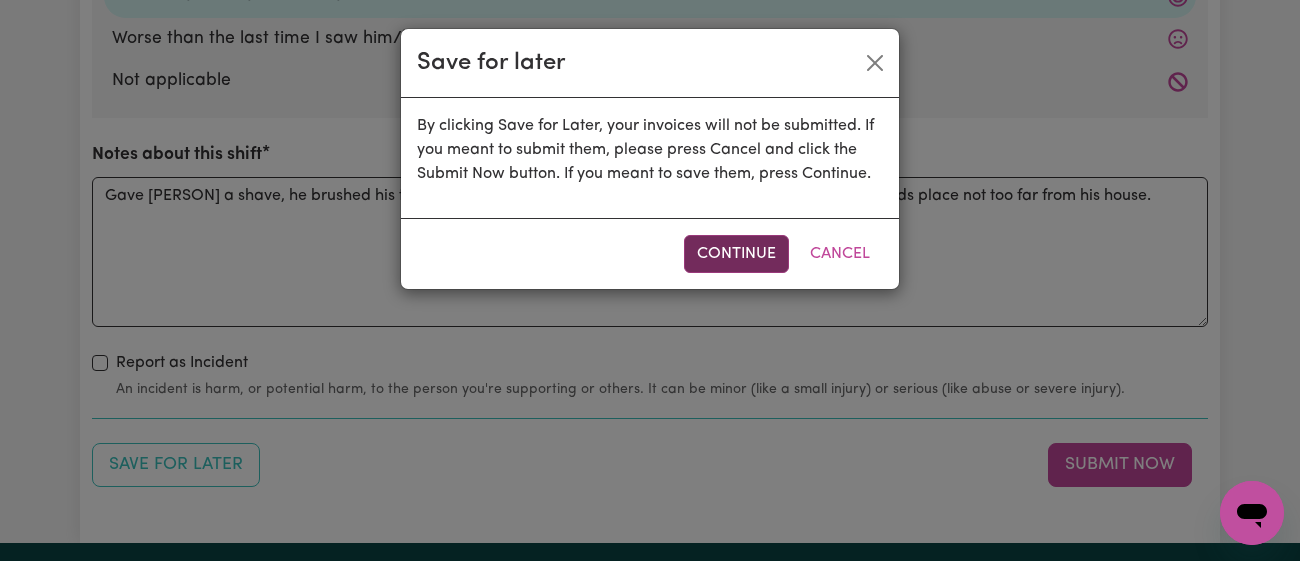 click on "Continue" at bounding box center (736, 254) 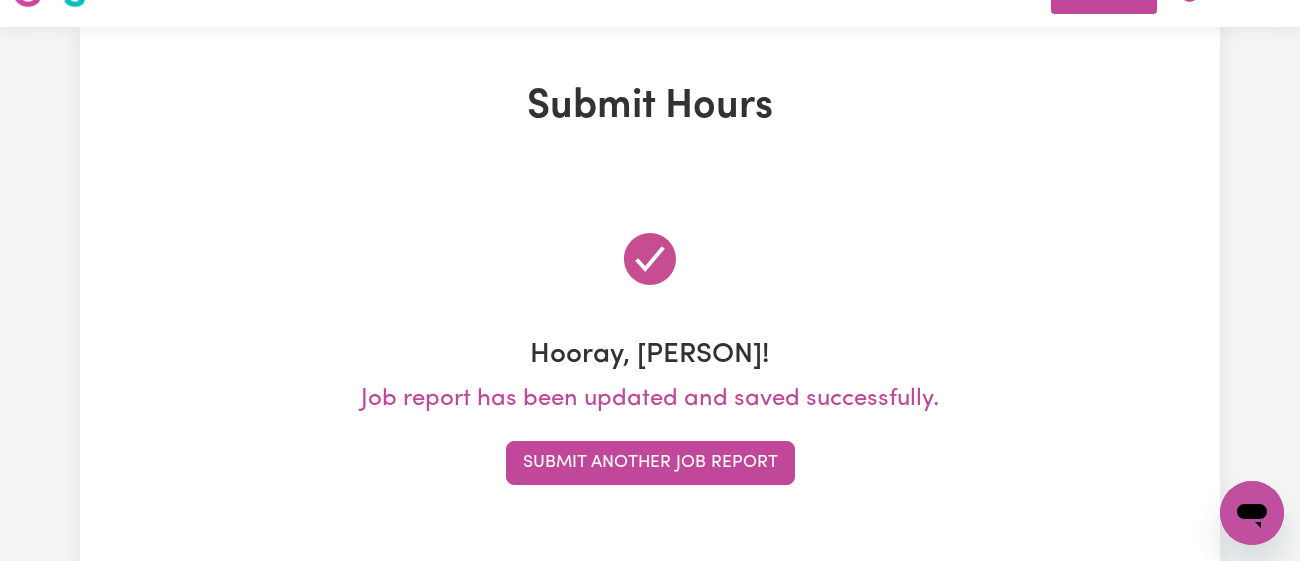 scroll, scrollTop: 0, scrollLeft: 0, axis: both 